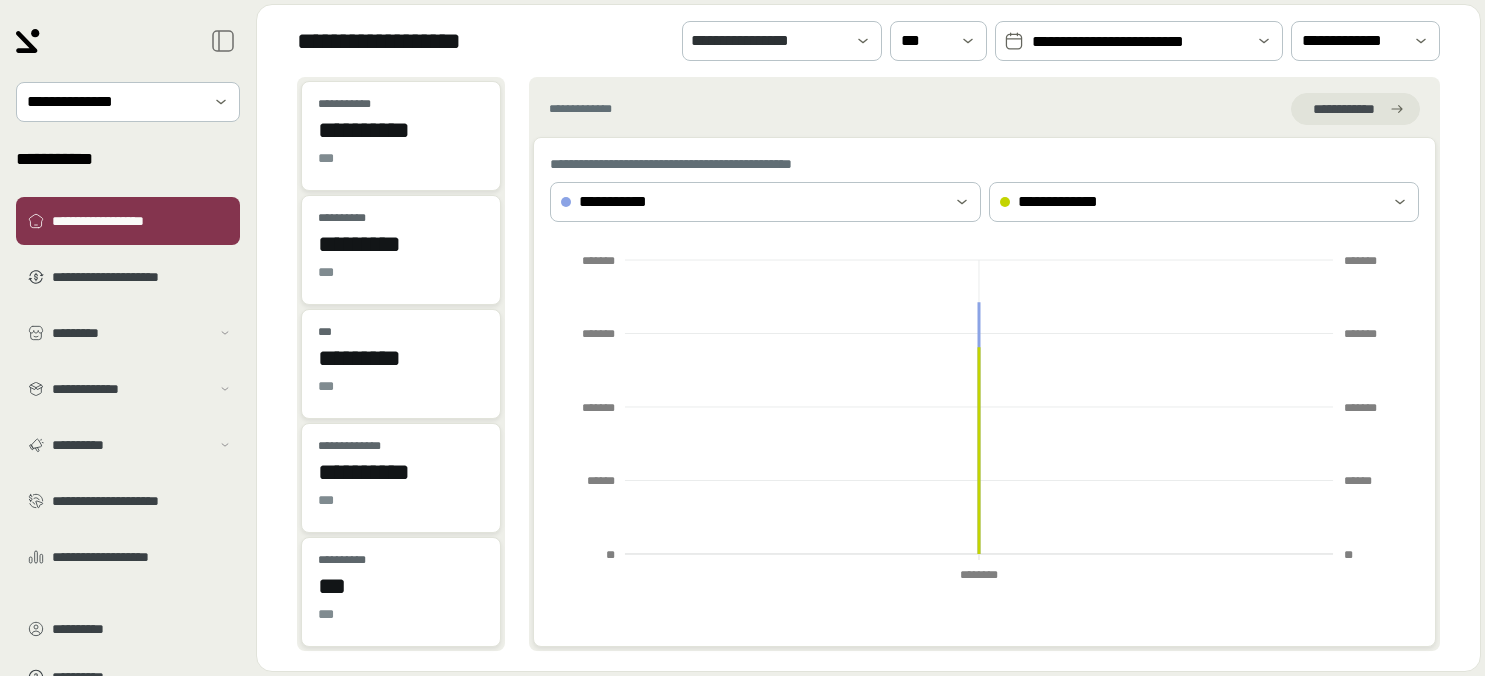scroll, scrollTop: 0, scrollLeft: 0, axis: both 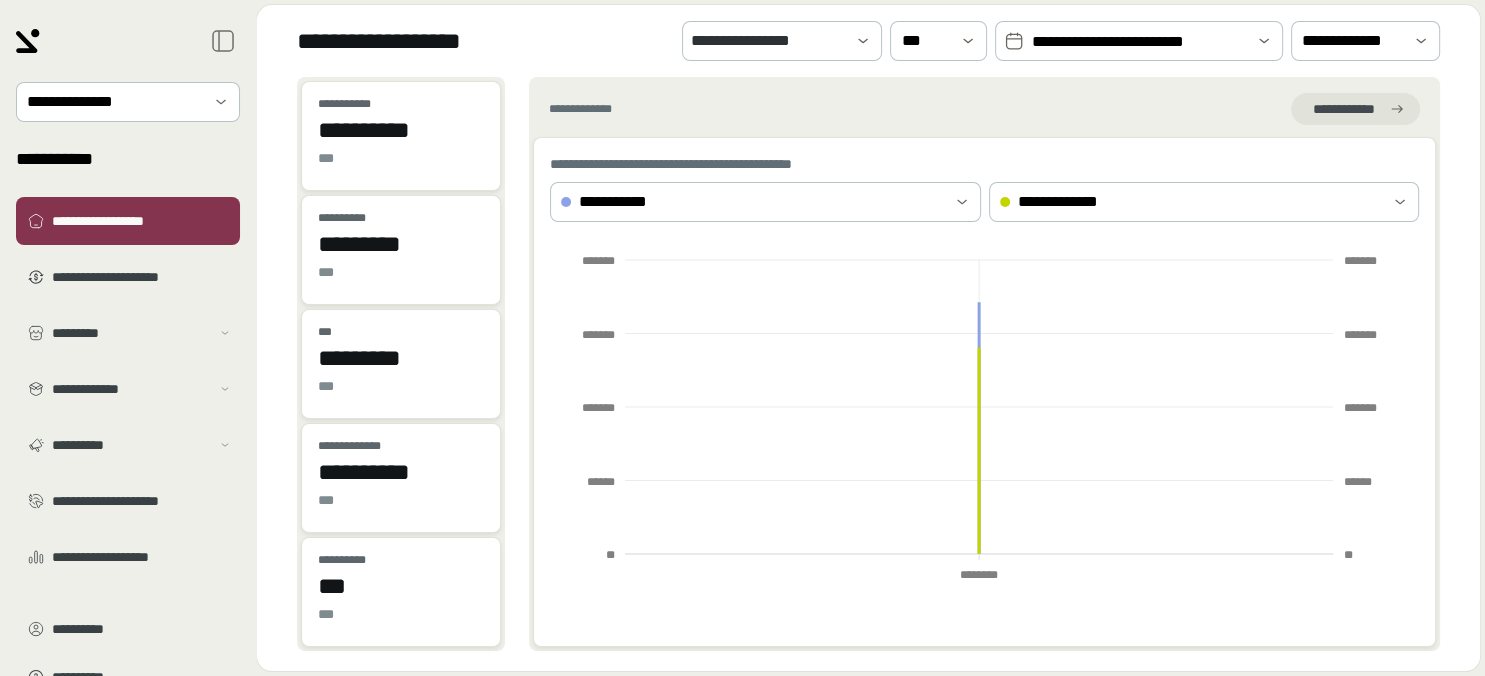 click on "**********" at bounding box center [1139, 42] 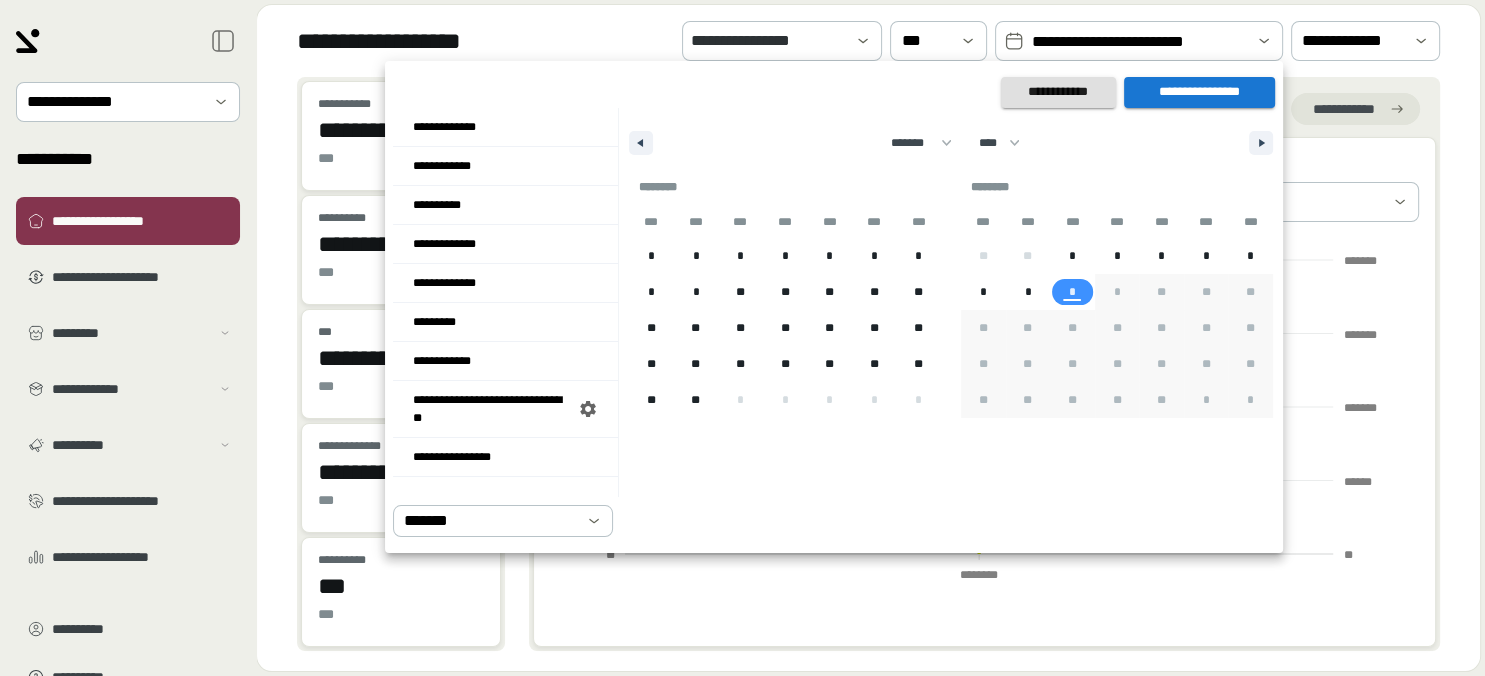 click at bounding box center [742, 338] 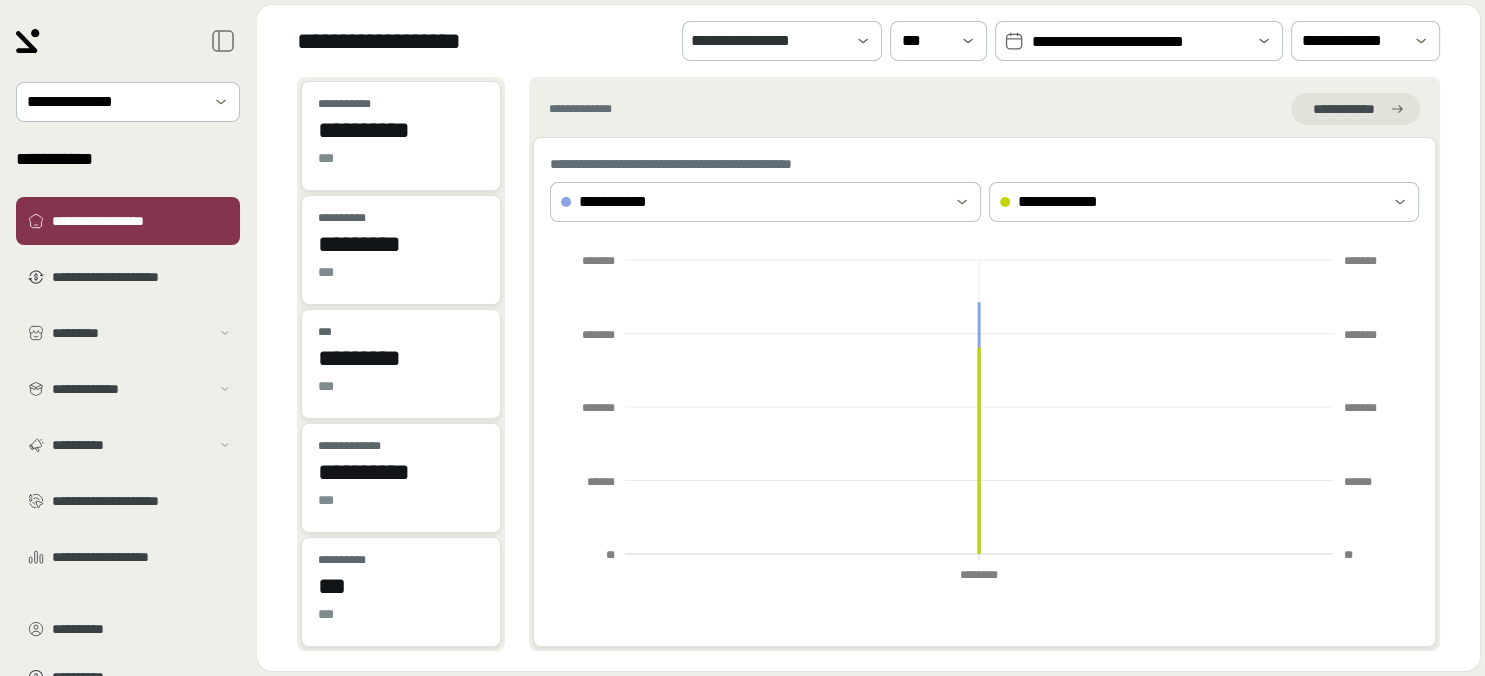 click on "**********" at bounding box center [1139, 42] 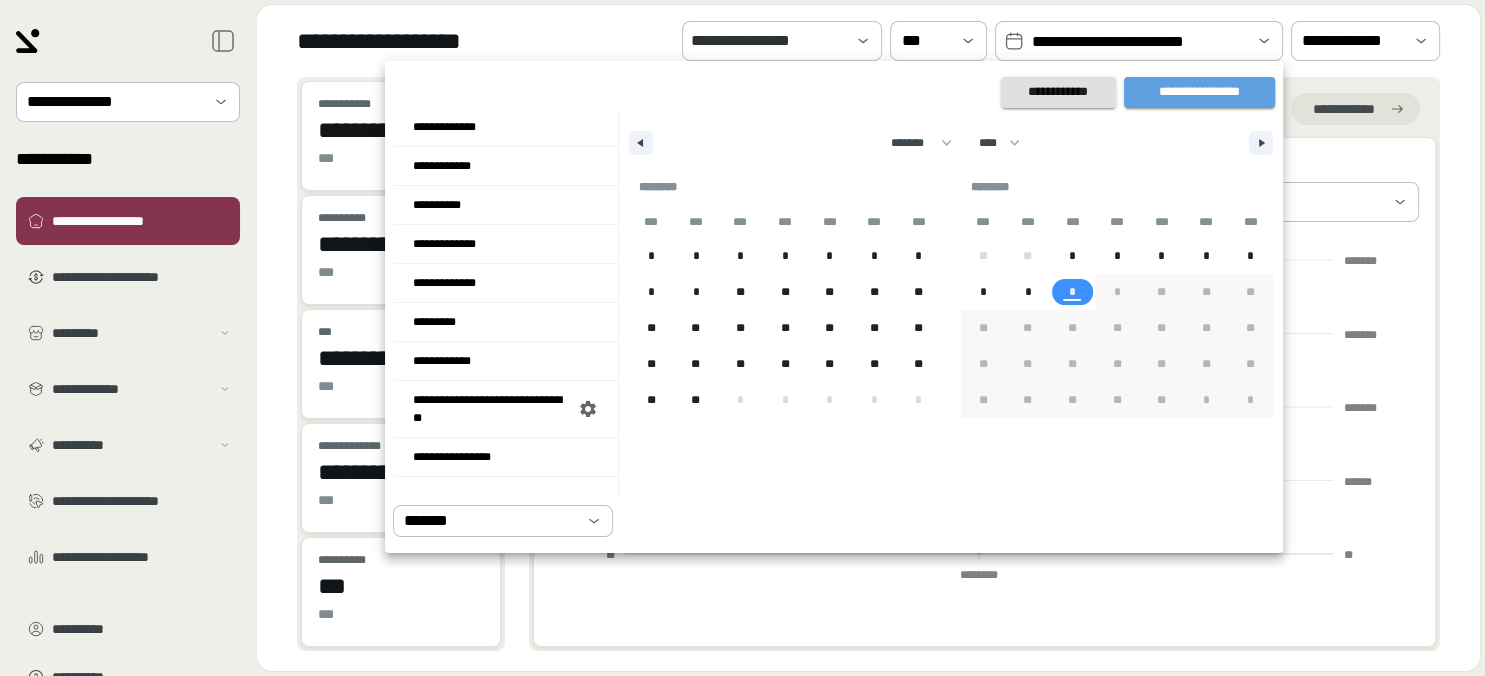 click on "**********" at bounding box center [1199, 92] 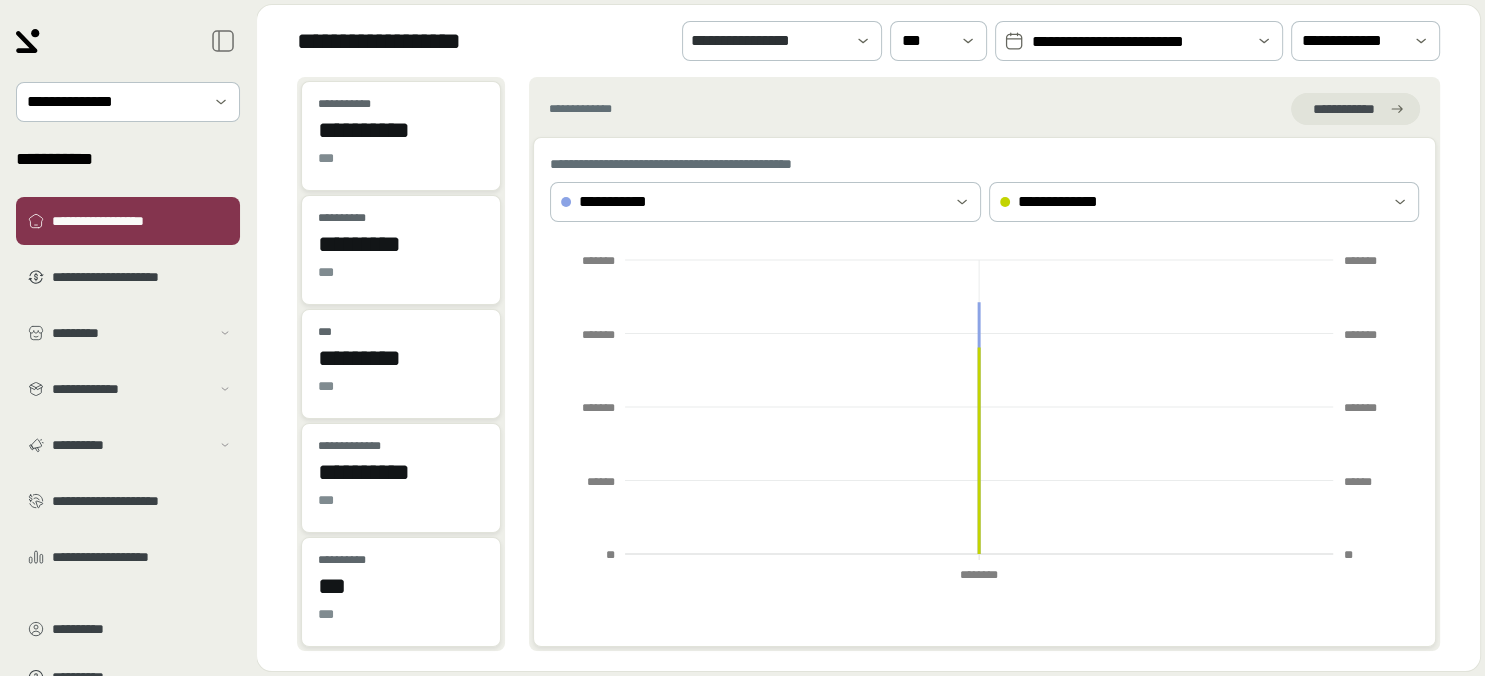 click on "**********" at bounding box center [1139, 42] 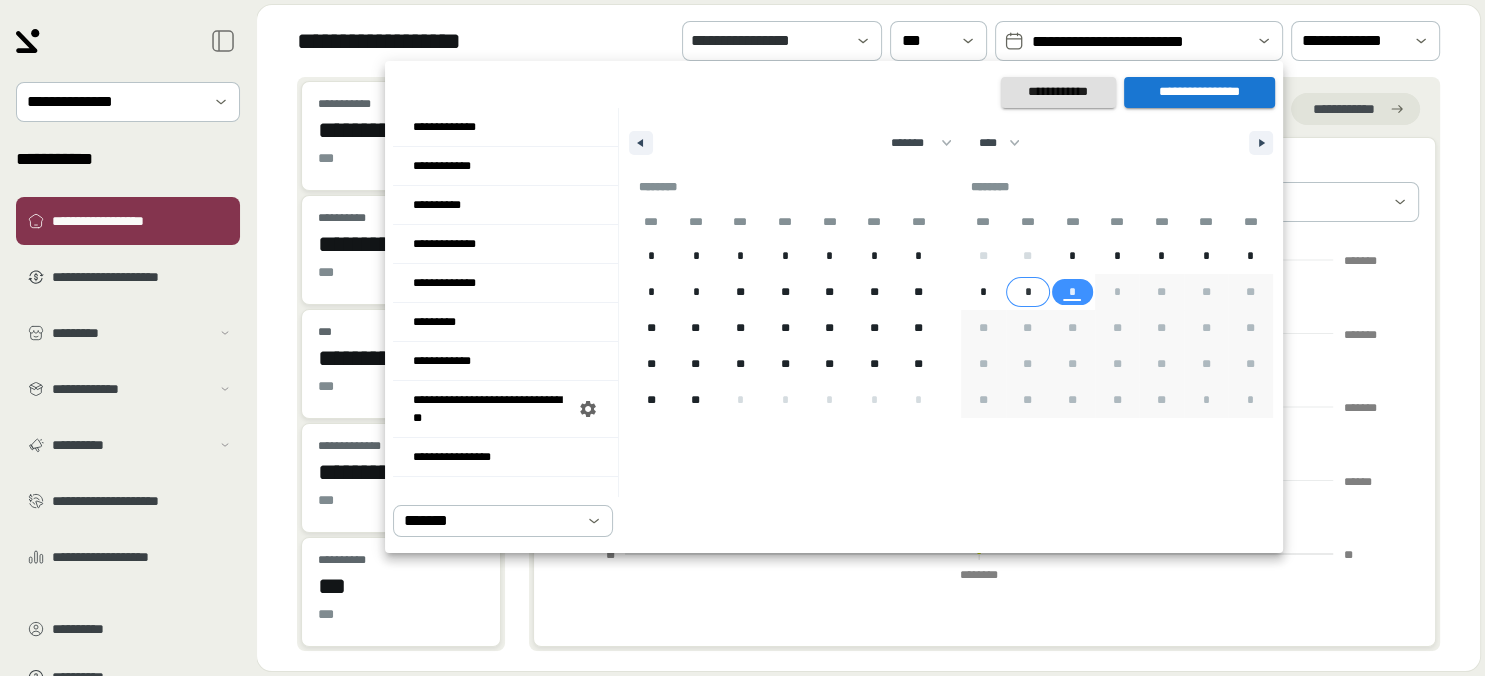 click on "*" at bounding box center (1028, 292) 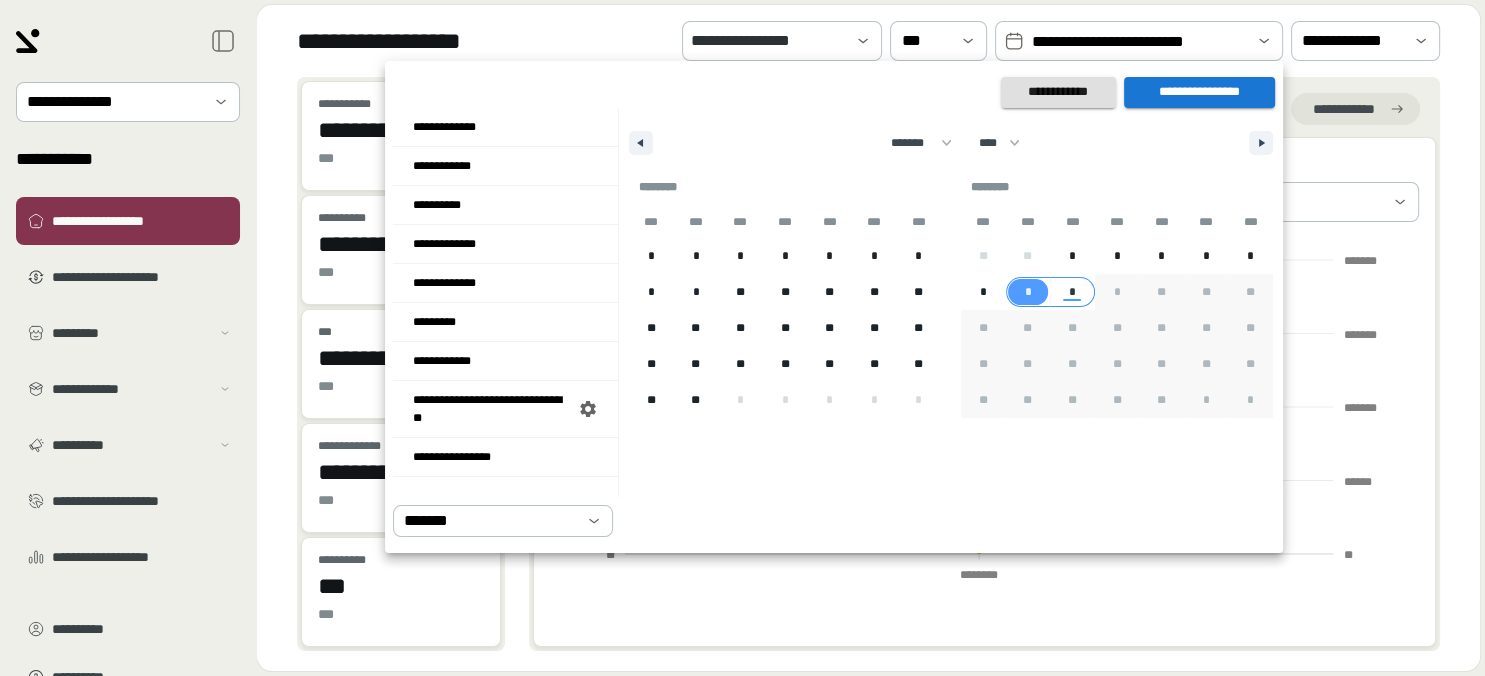 click on "*" at bounding box center (1072, 292) 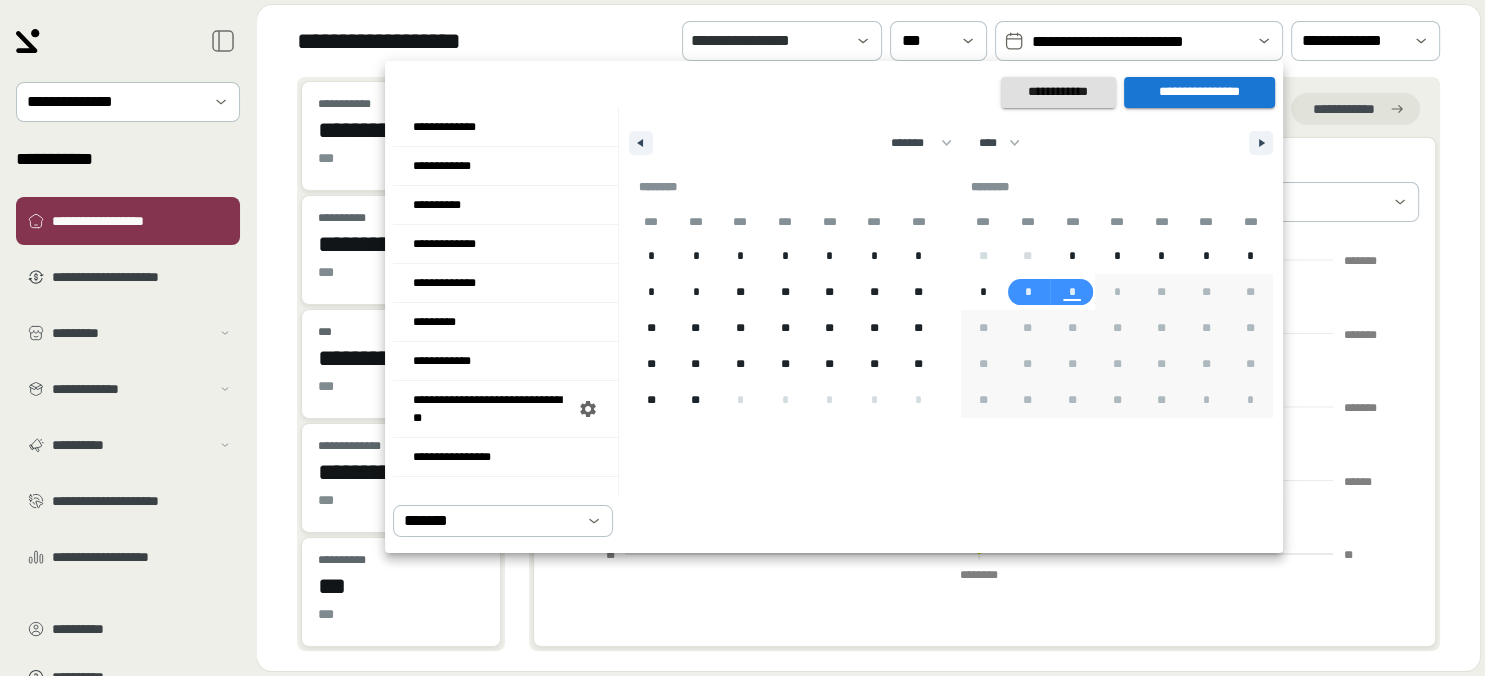 click on "**********" at bounding box center (1199, 92) 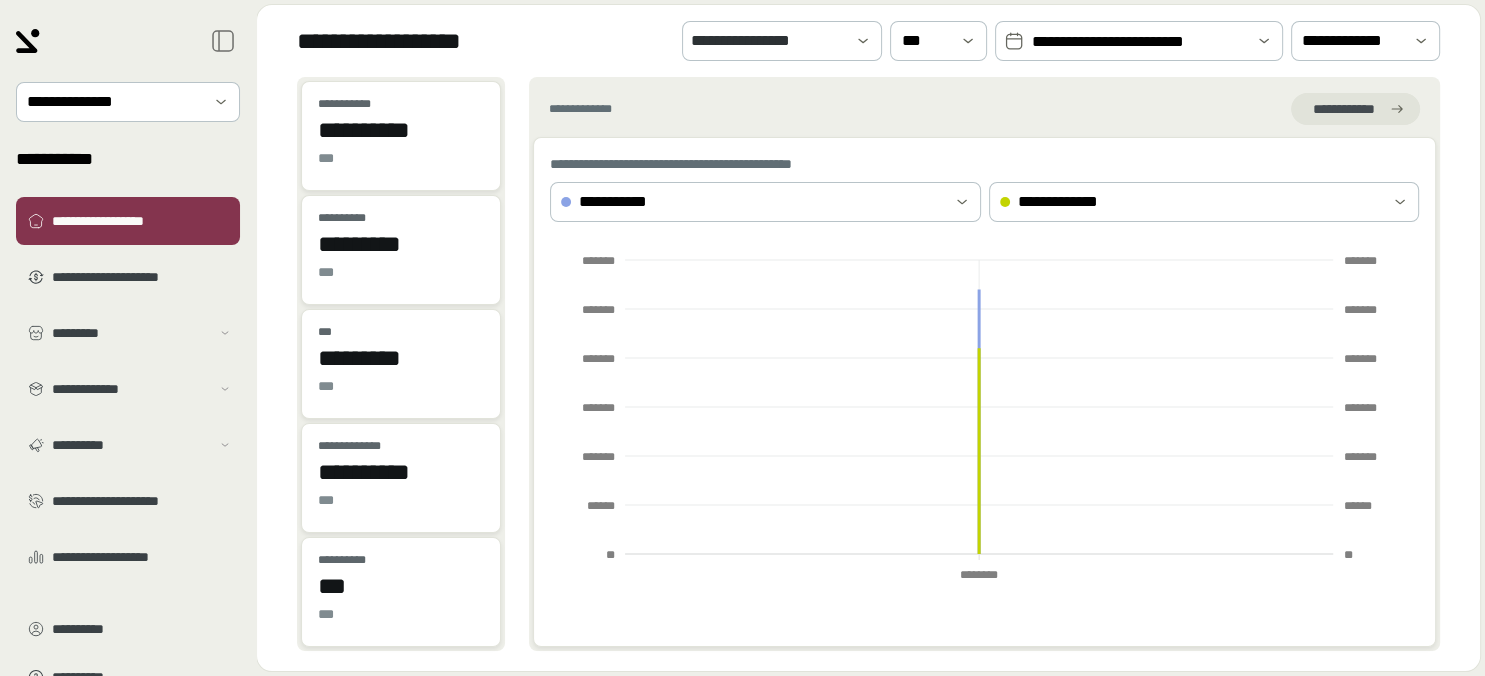 click on "**********" at bounding box center [1139, 42] 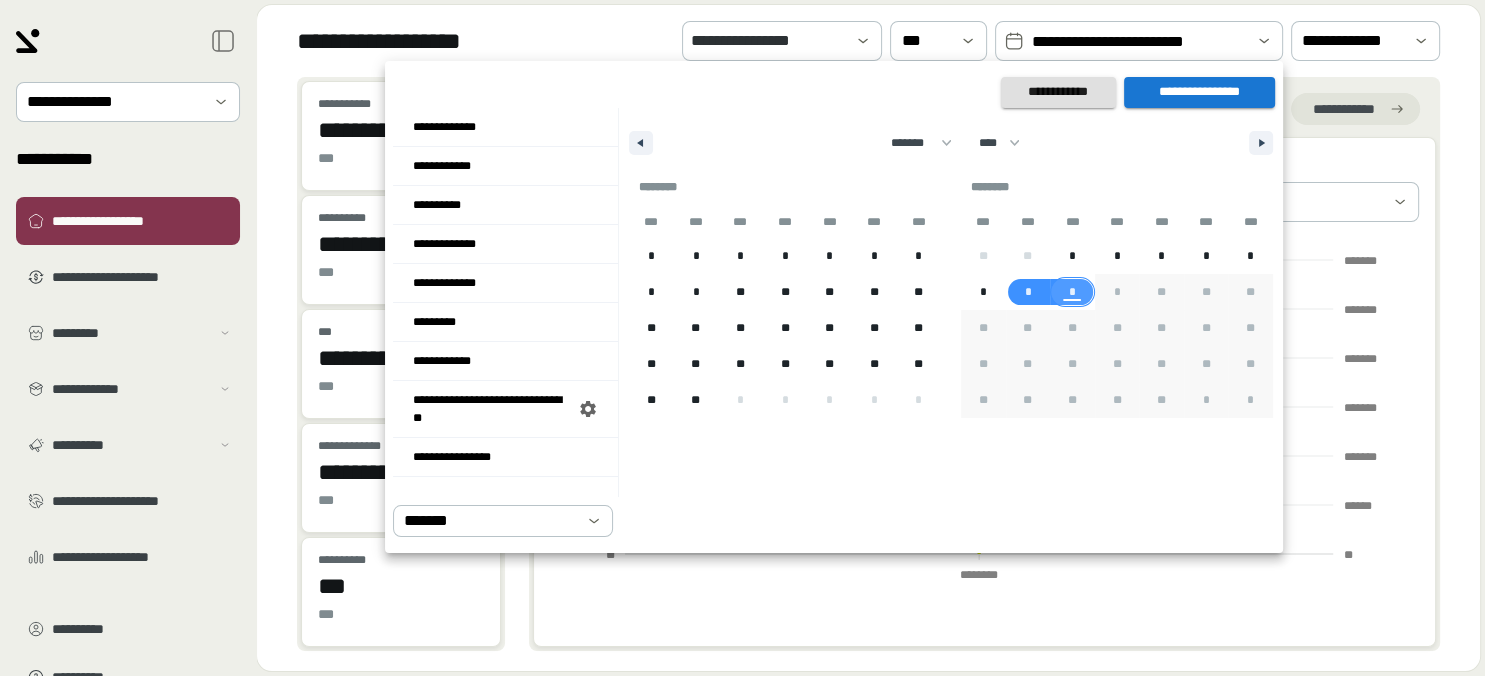 click on "*" at bounding box center (1072, 292) 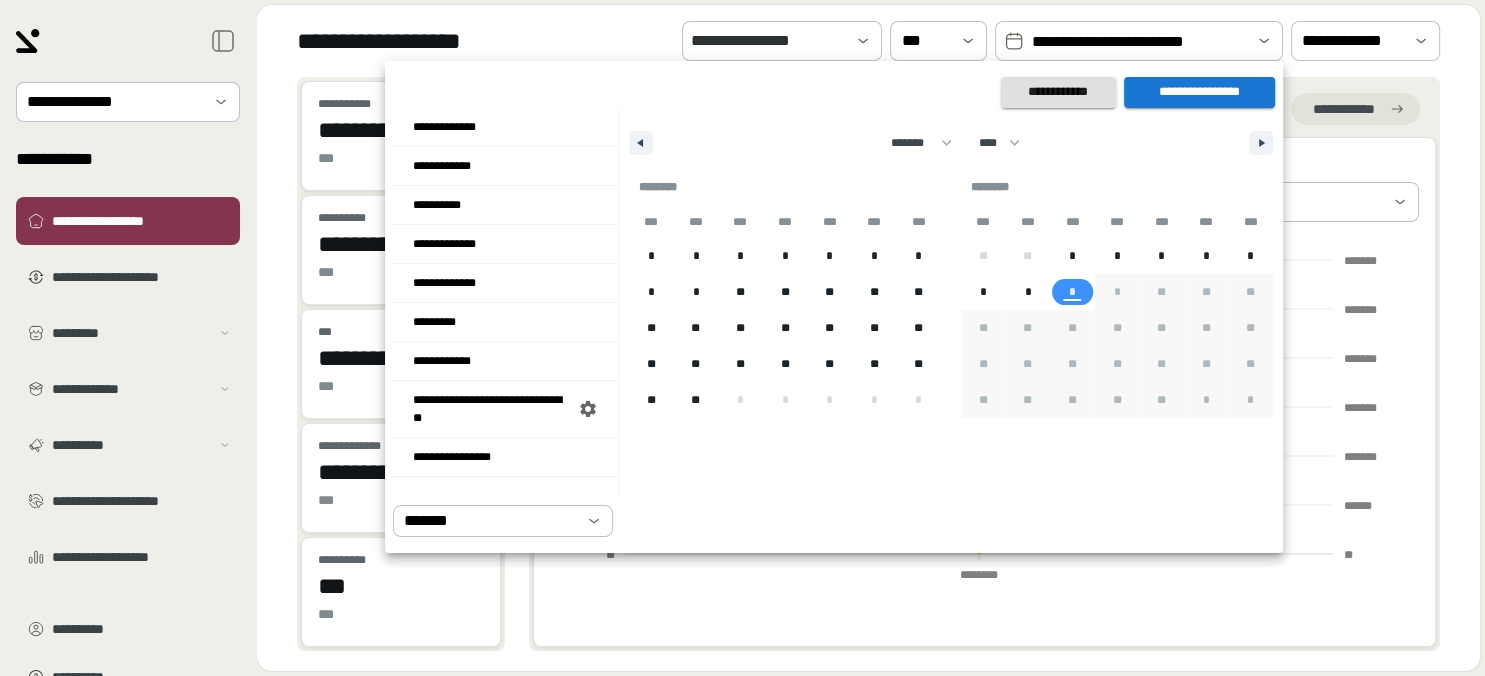 click on "**********" at bounding box center [1199, 92] 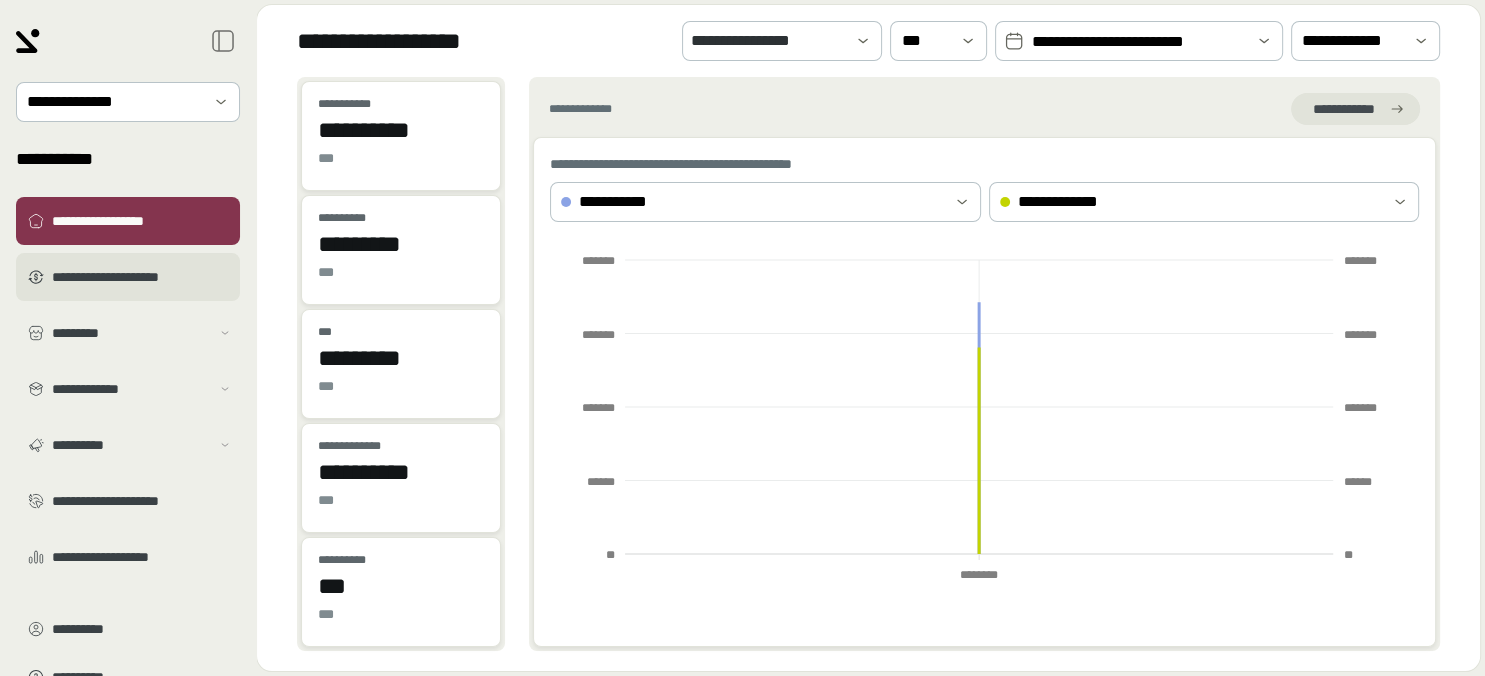 click on "**********" at bounding box center (142, 277) 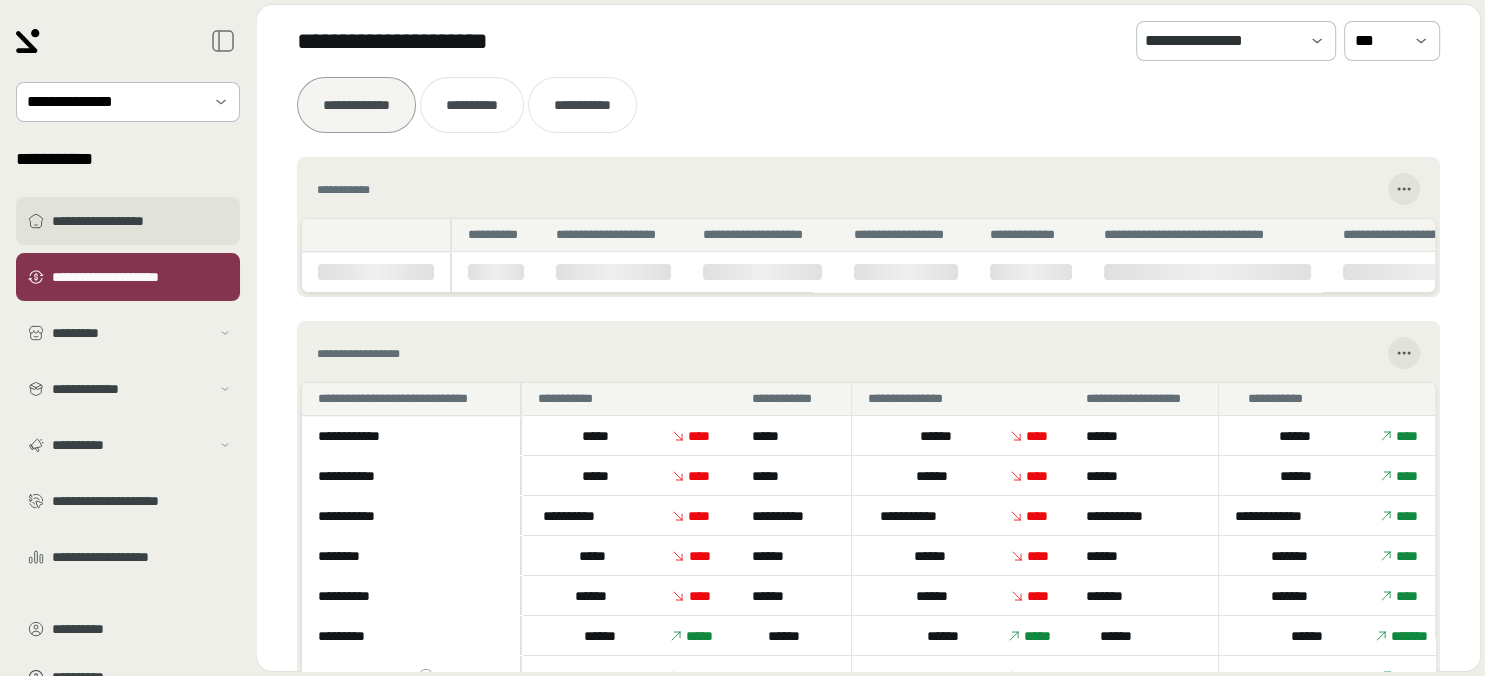 click on "**********" at bounding box center [142, 221] 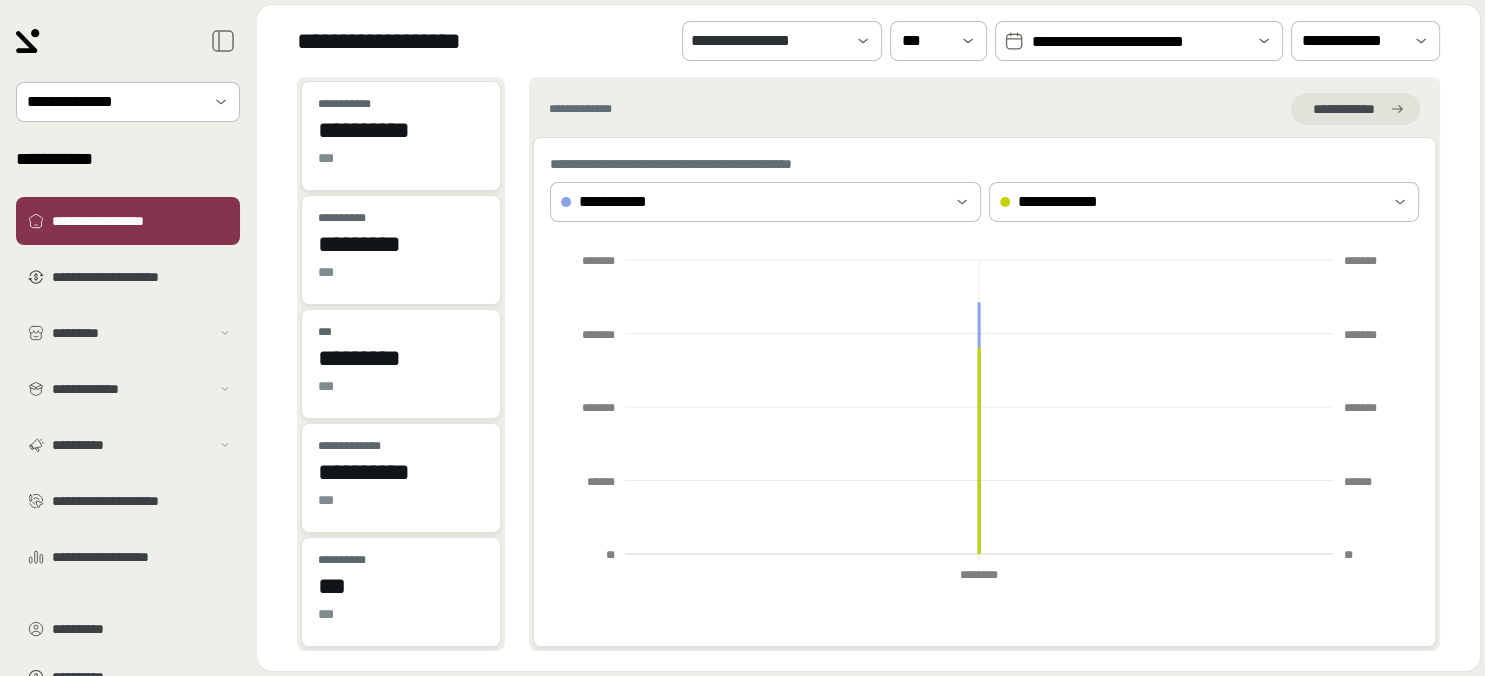 click on "**********" at bounding box center (1139, 42) 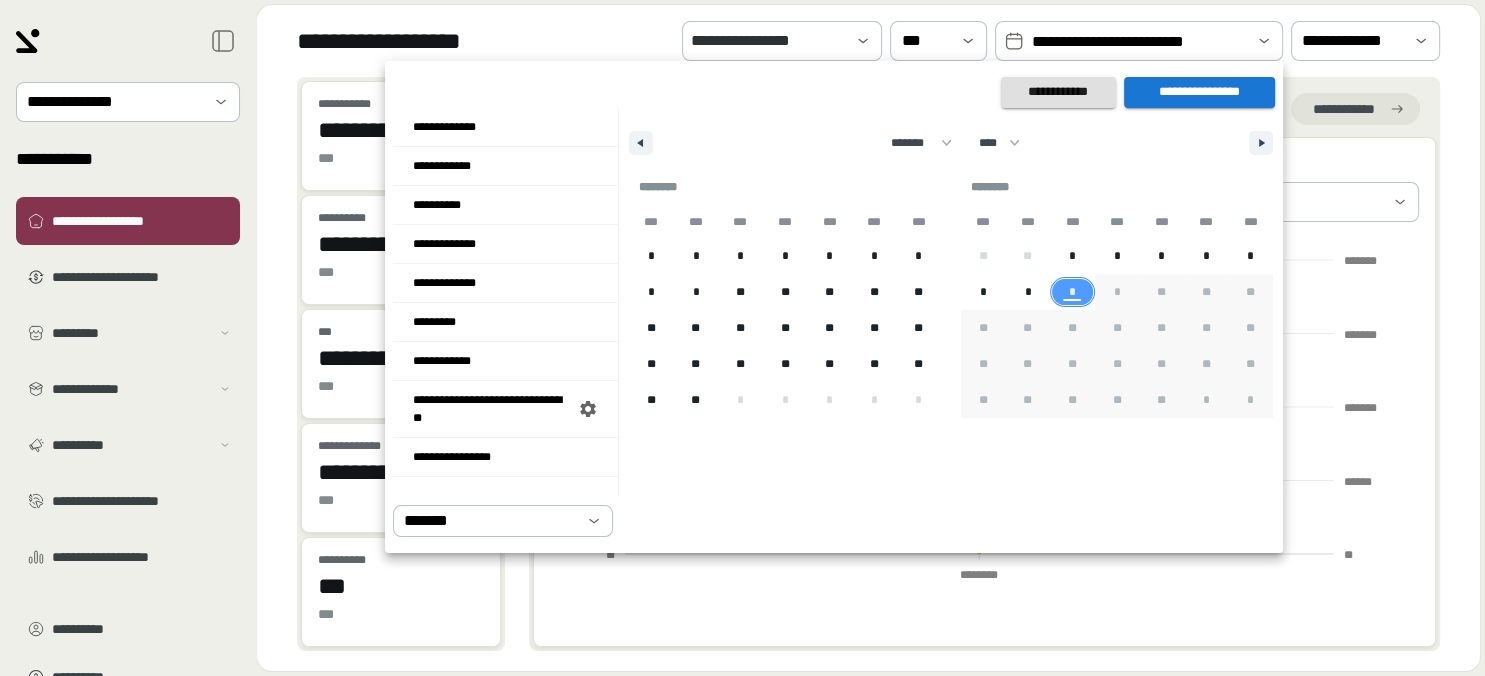 click on "*" at bounding box center [1072, 292] 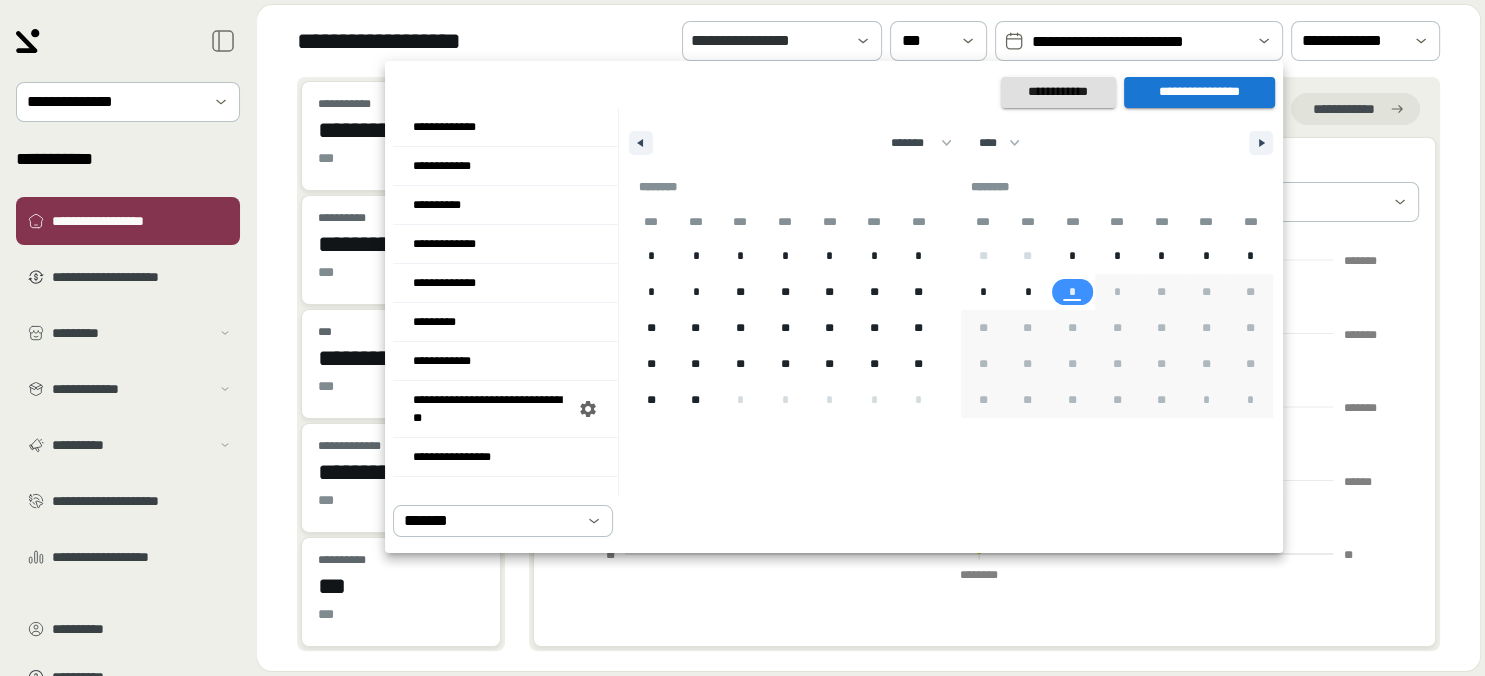click on "**********" at bounding box center [1199, 92] 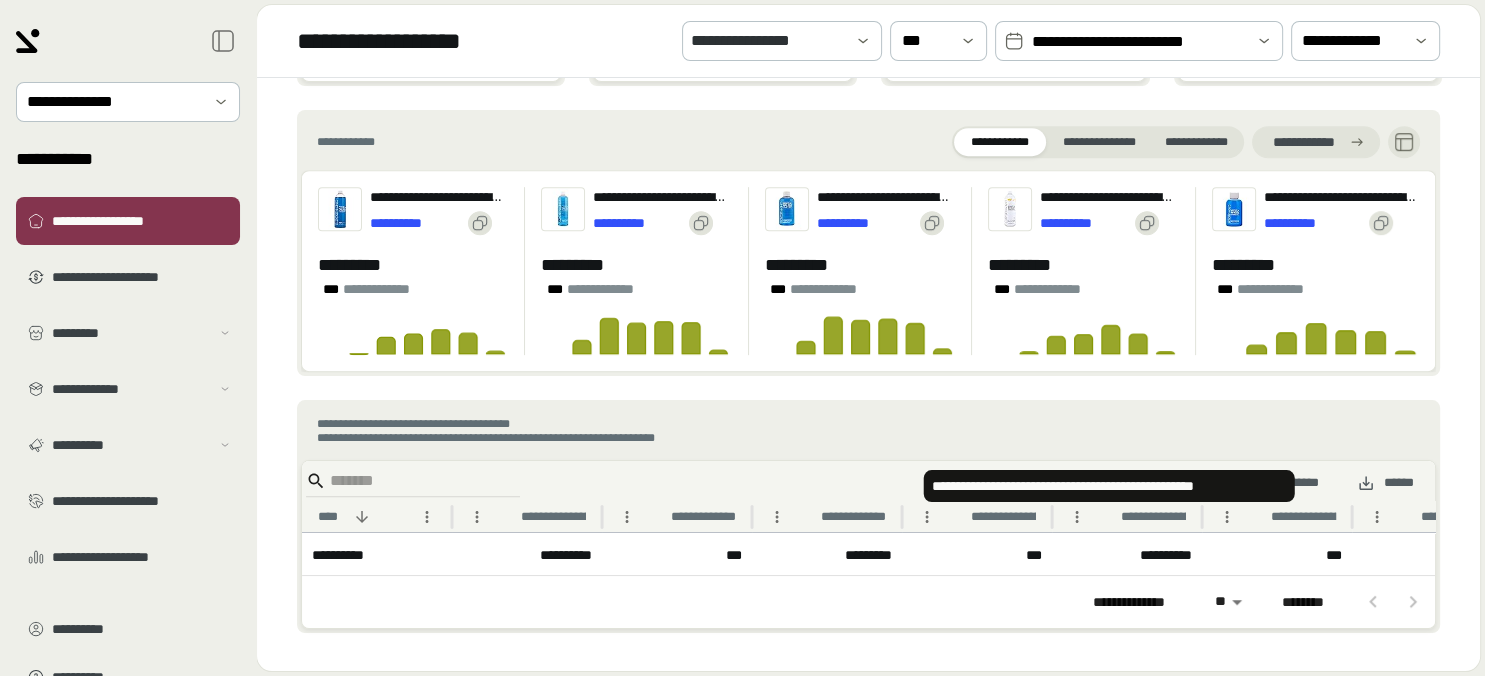 scroll, scrollTop: 0, scrollLeft: 0, axis: both 